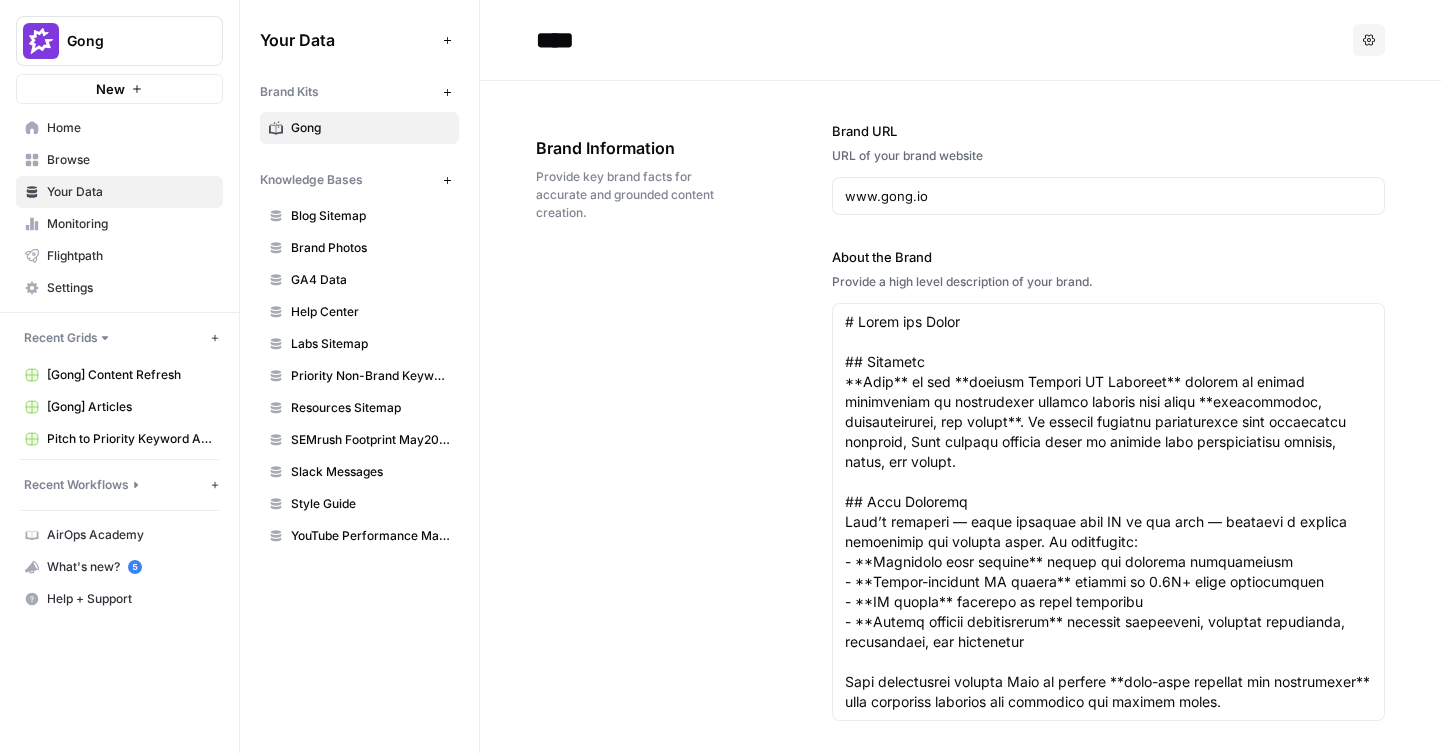 scroll, scrollTop: 0, scrollLeft: 0, axis: both 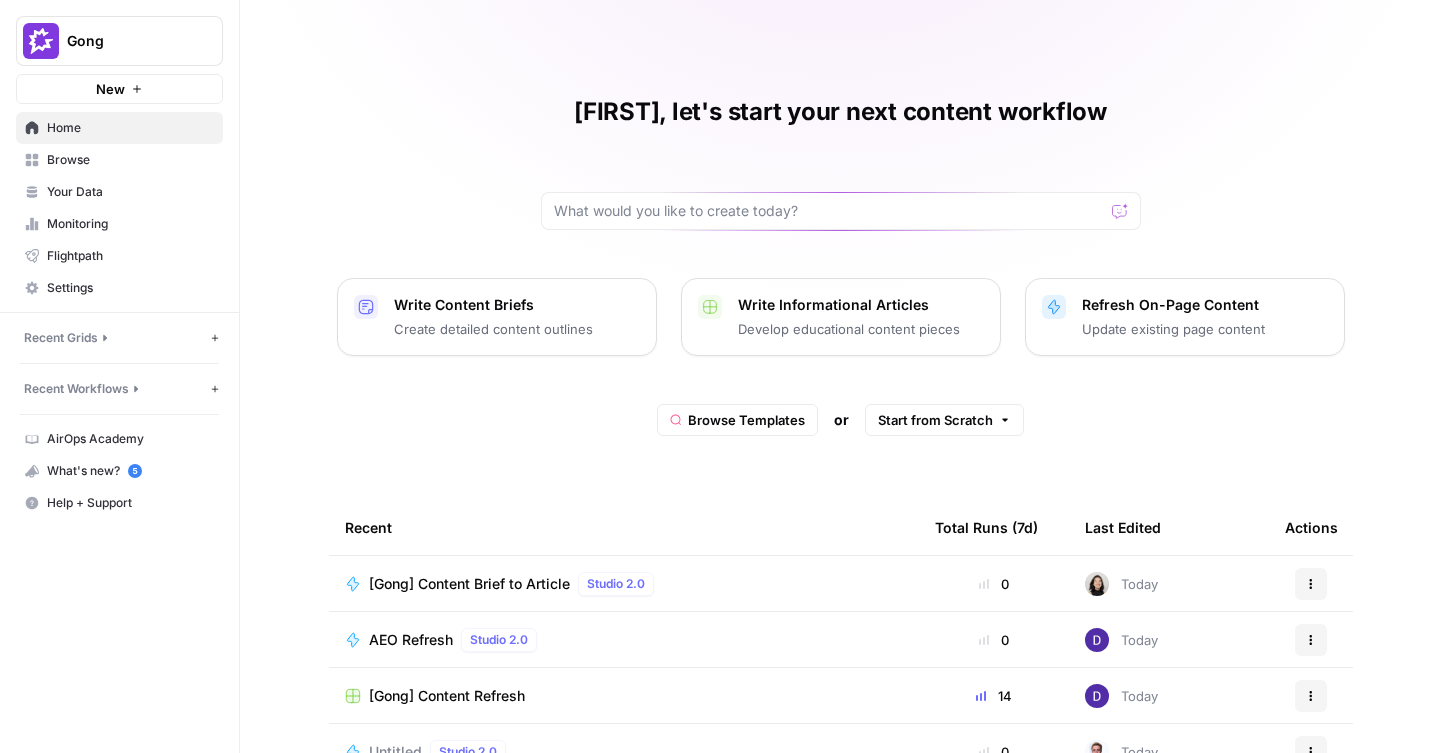 click 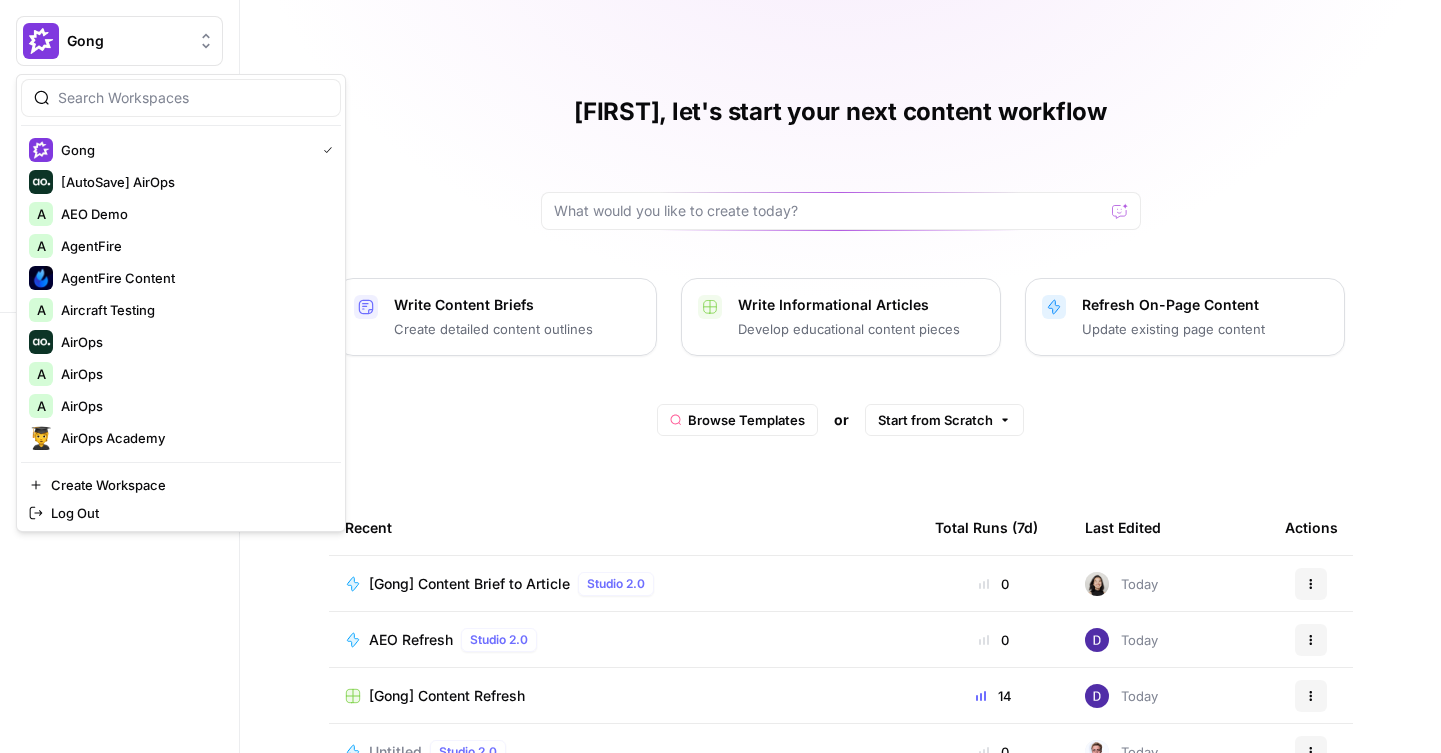 scroll, scrollTop: 510, scrollLeft: 0, axis: vertical 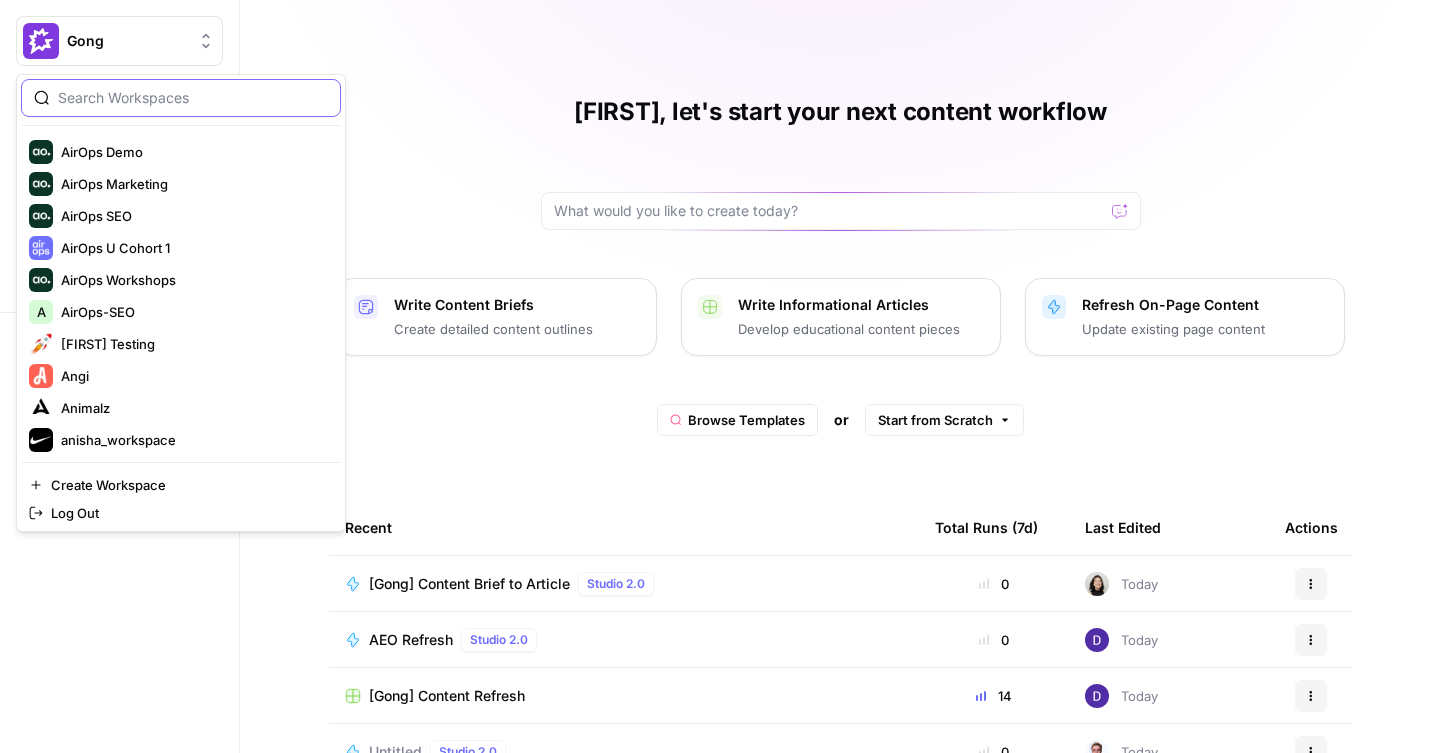 click at bounding box center (193, 98) 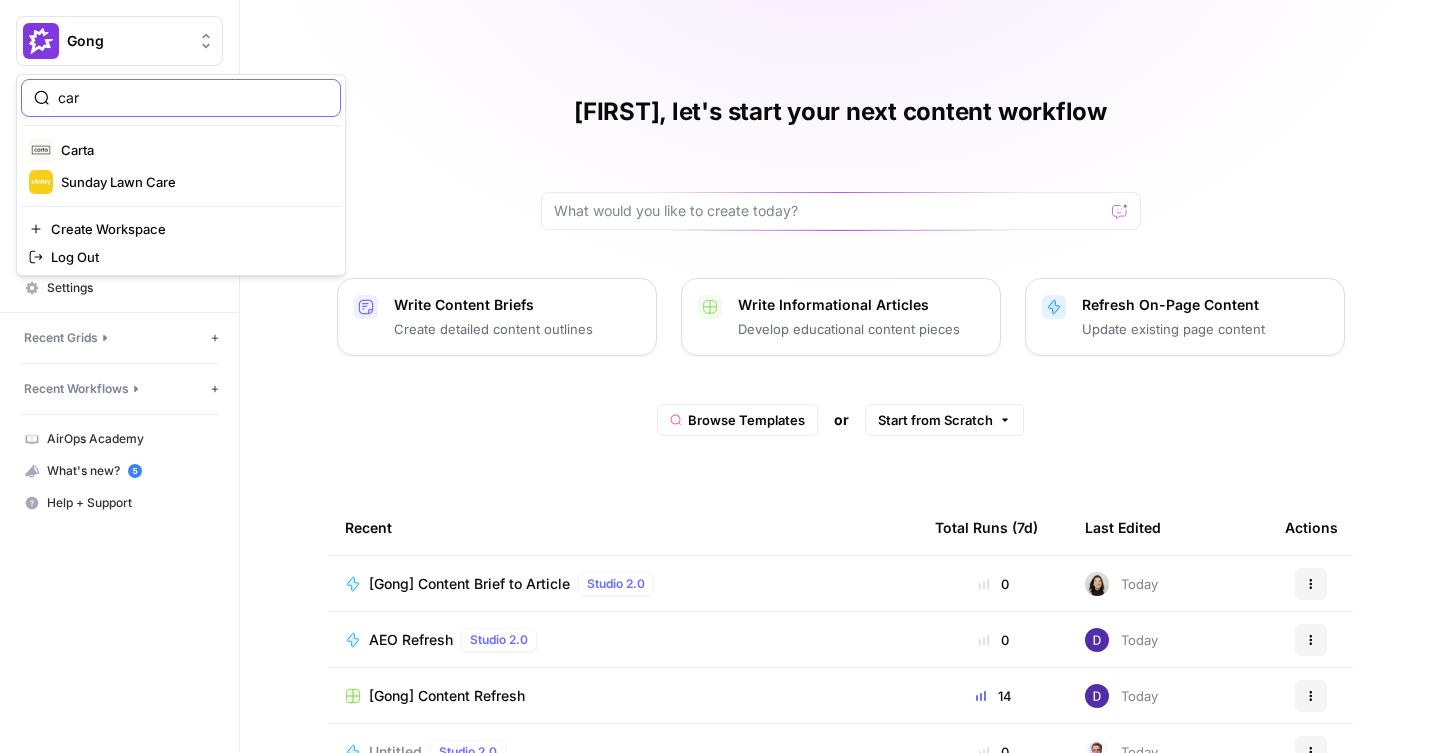 scroll, scrollTop: 0, scrollLeft: 0, axis: both 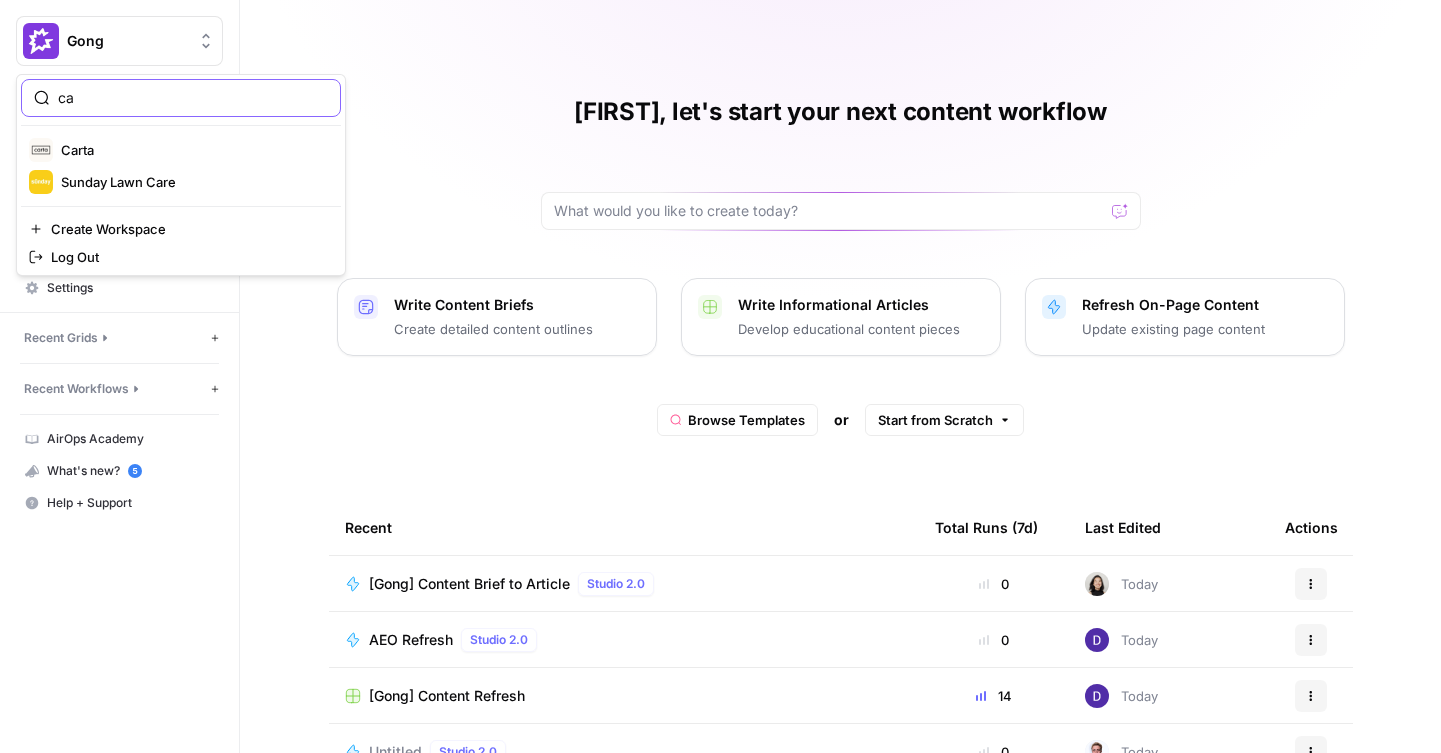 type on "c" 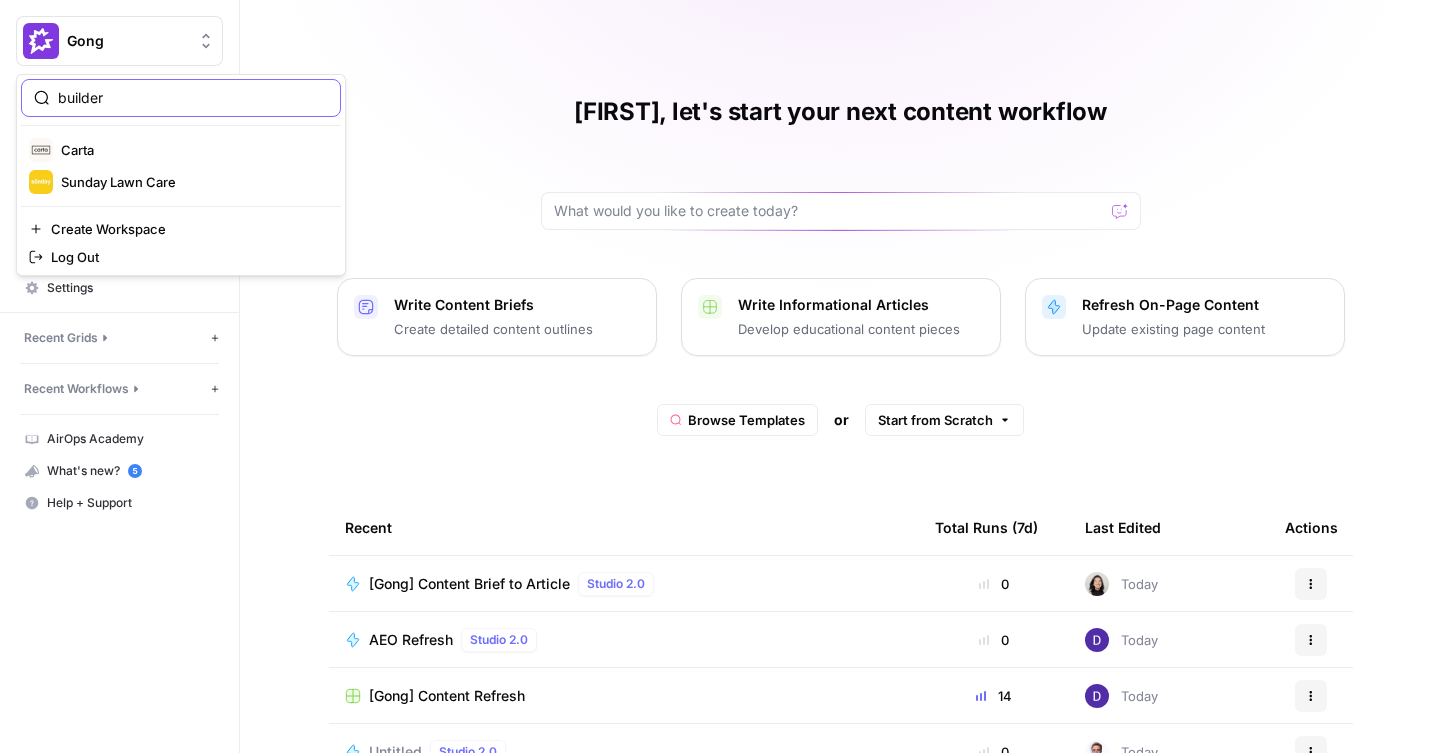 type on "builder" 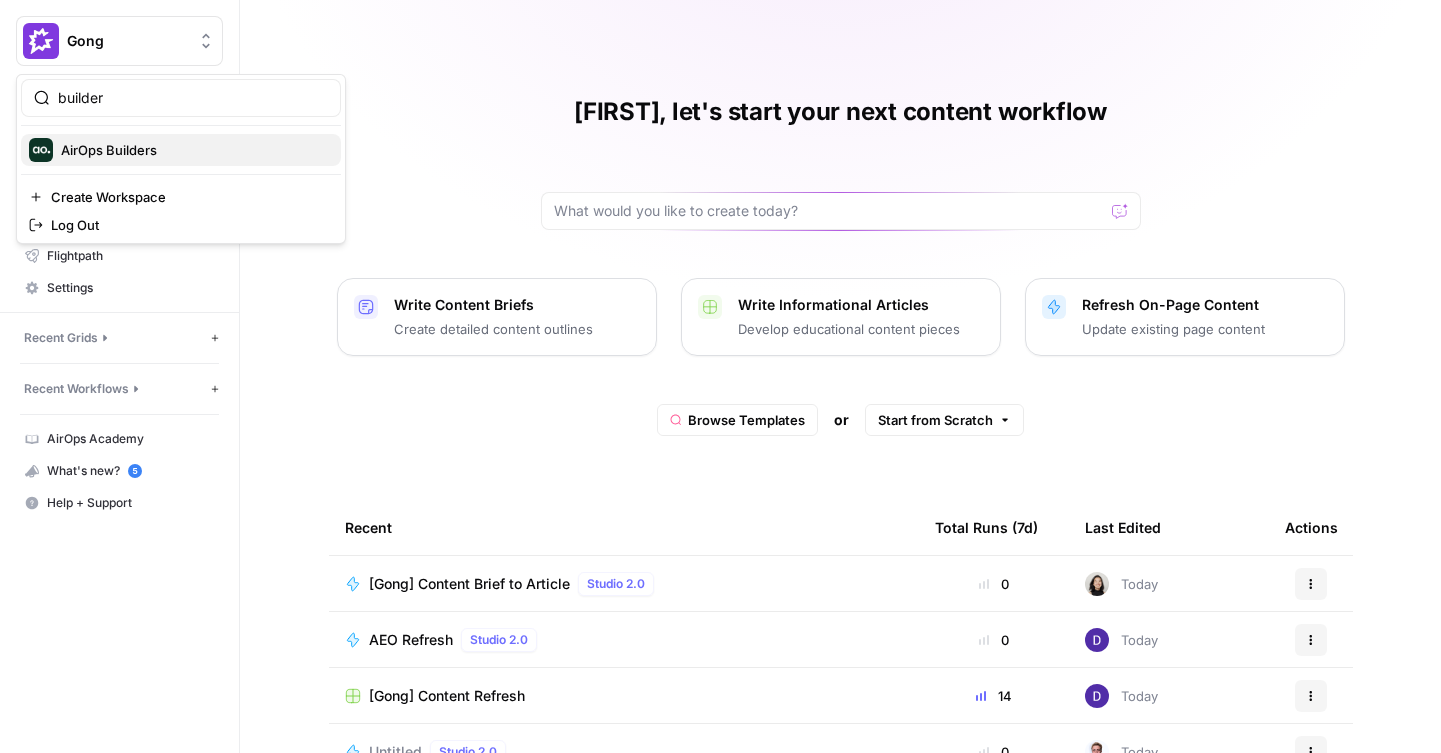 click on "AirOps Builders" at bounding box center (193, 150) 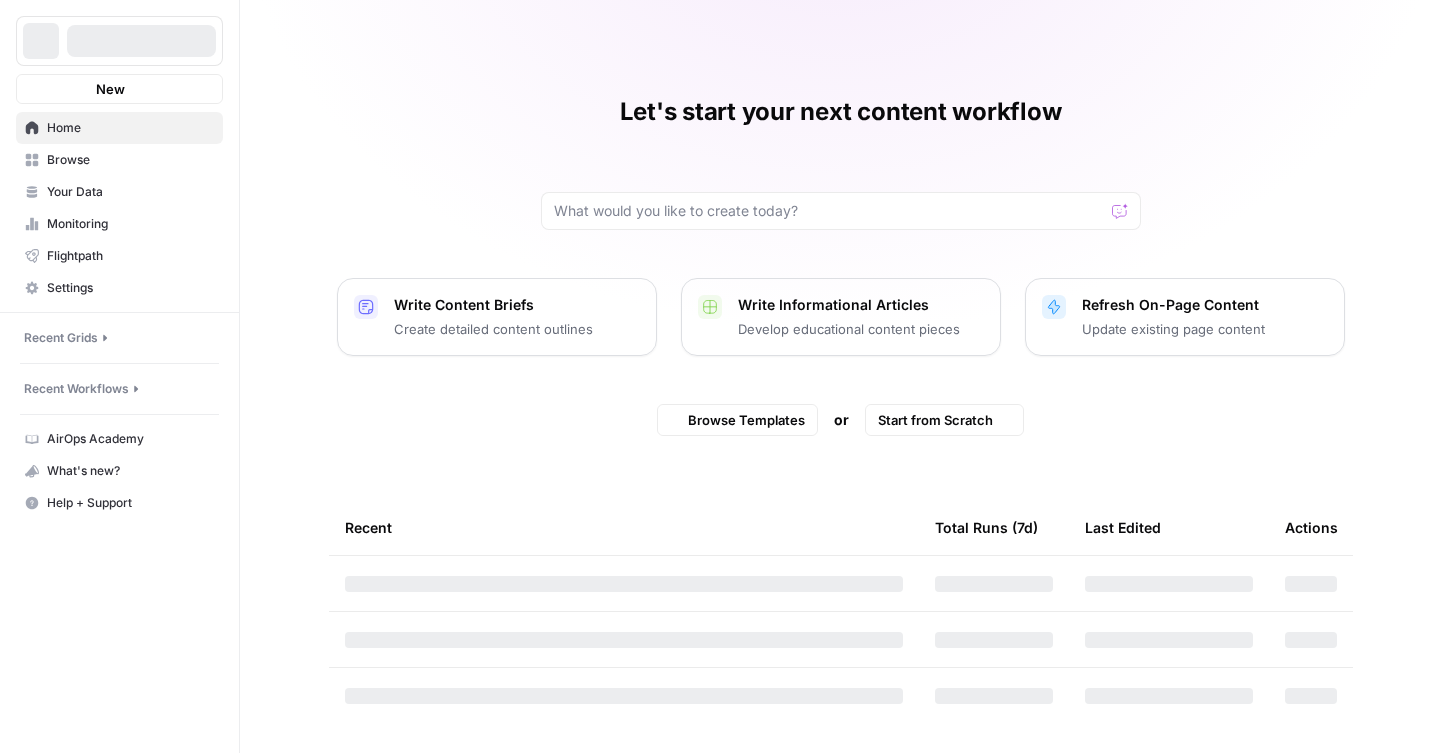 scroll, scrollTop: 0, scrollLeft: 0, axis: both 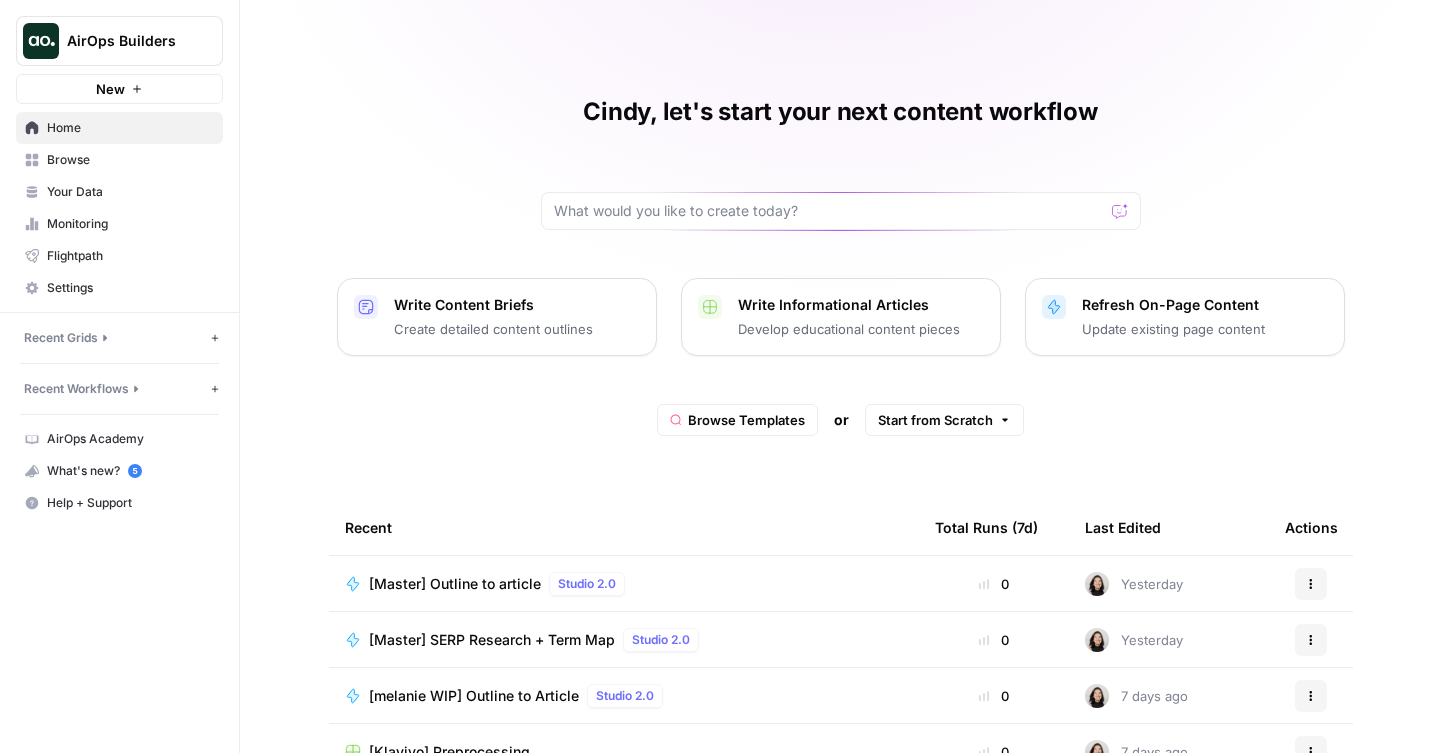 click on "Browse" at bounding box center [130, 160] 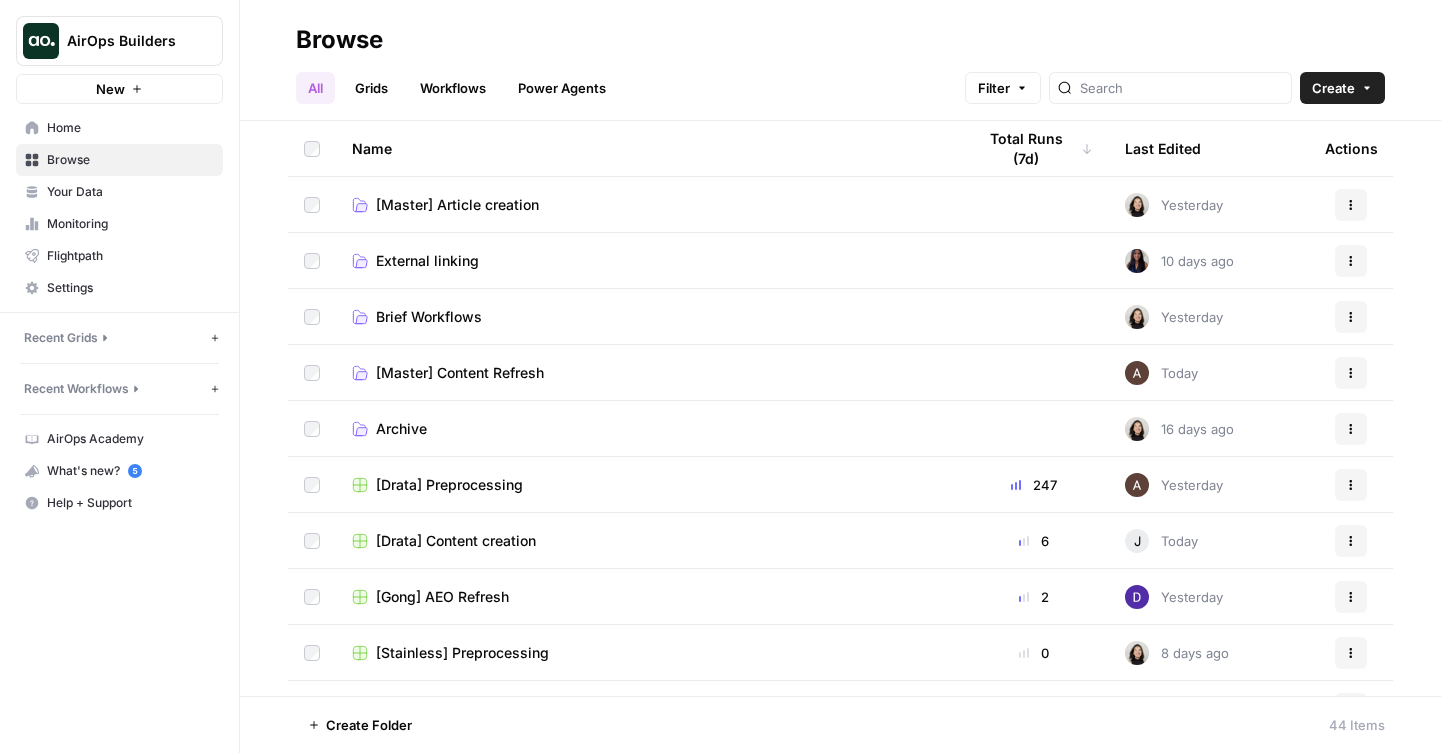 click on "Grids" at bounding box center (371, 88) 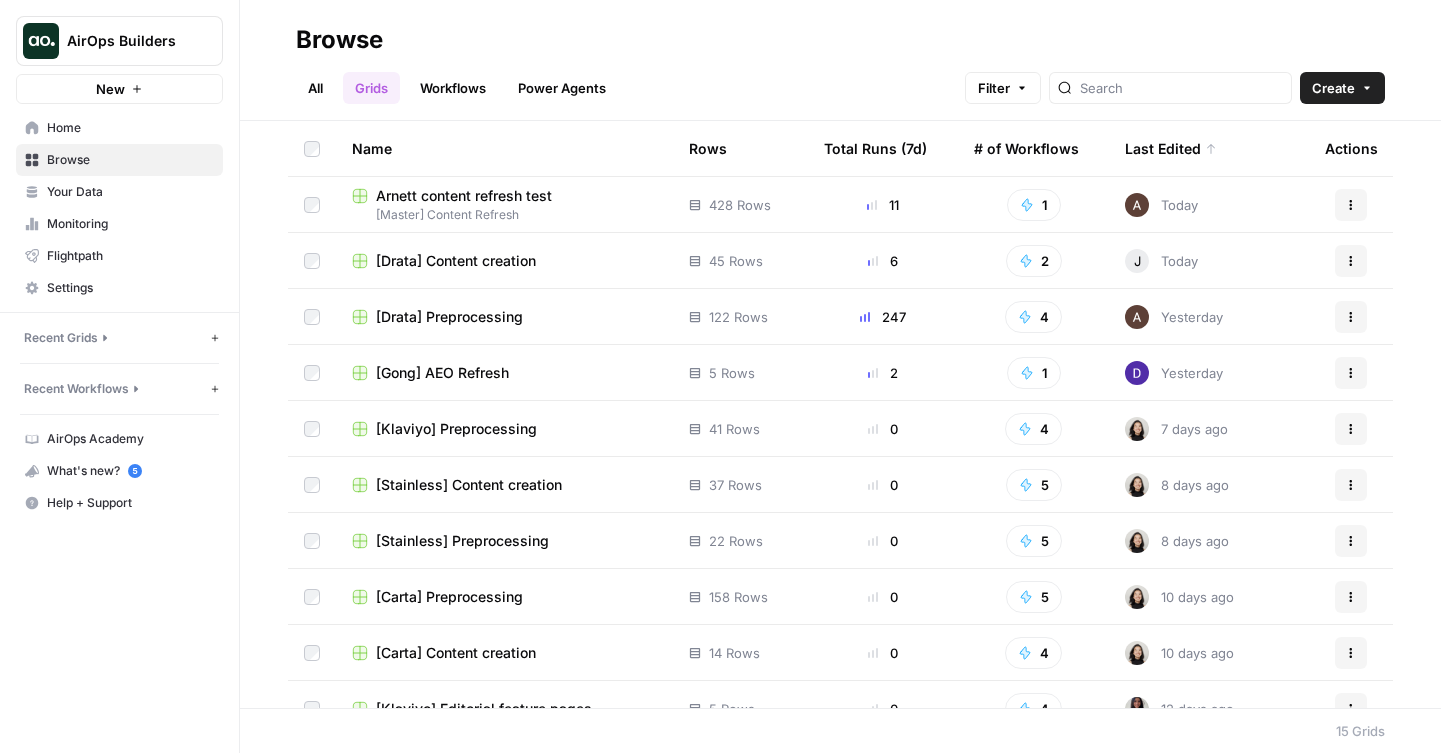 click on "All" at bounding box center [315, 88] 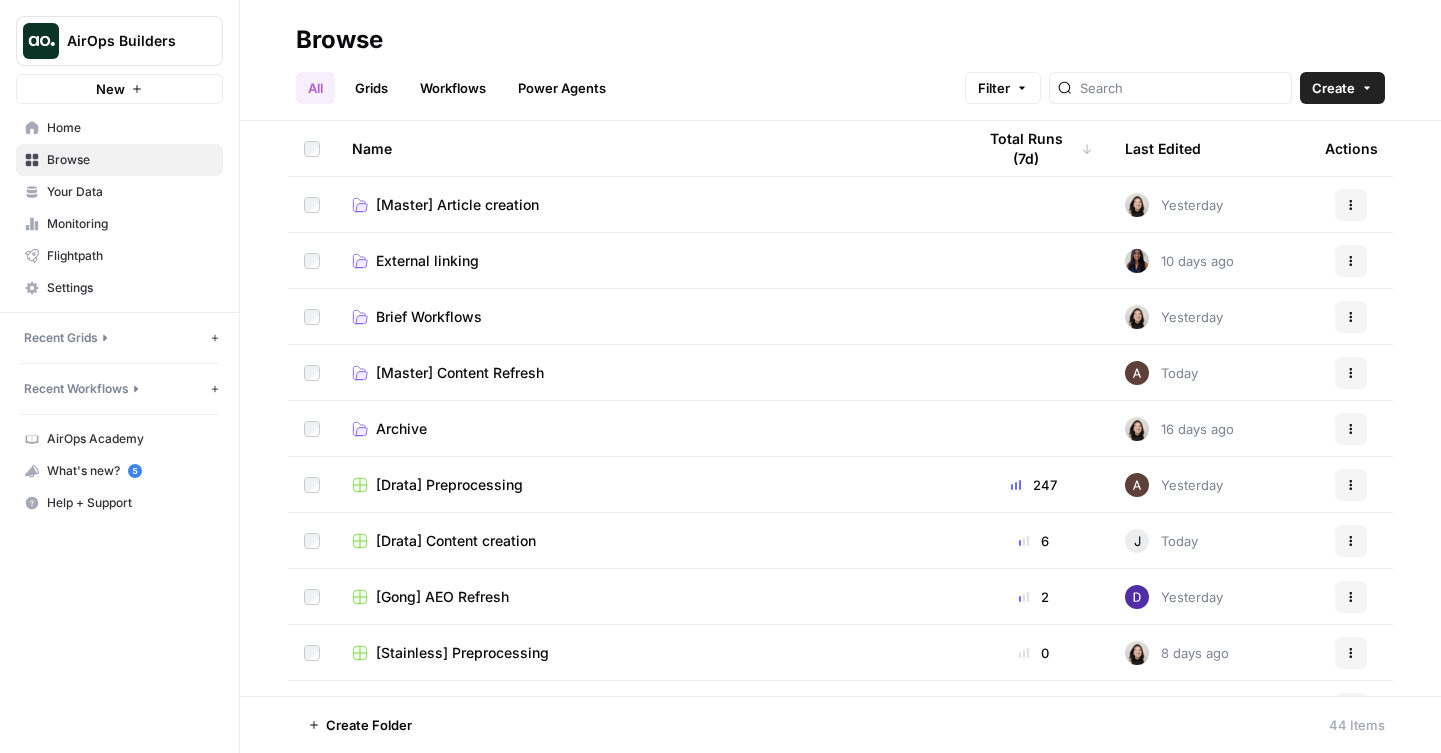 click on "[Master] Article creation" at bounding box center [457, 205] 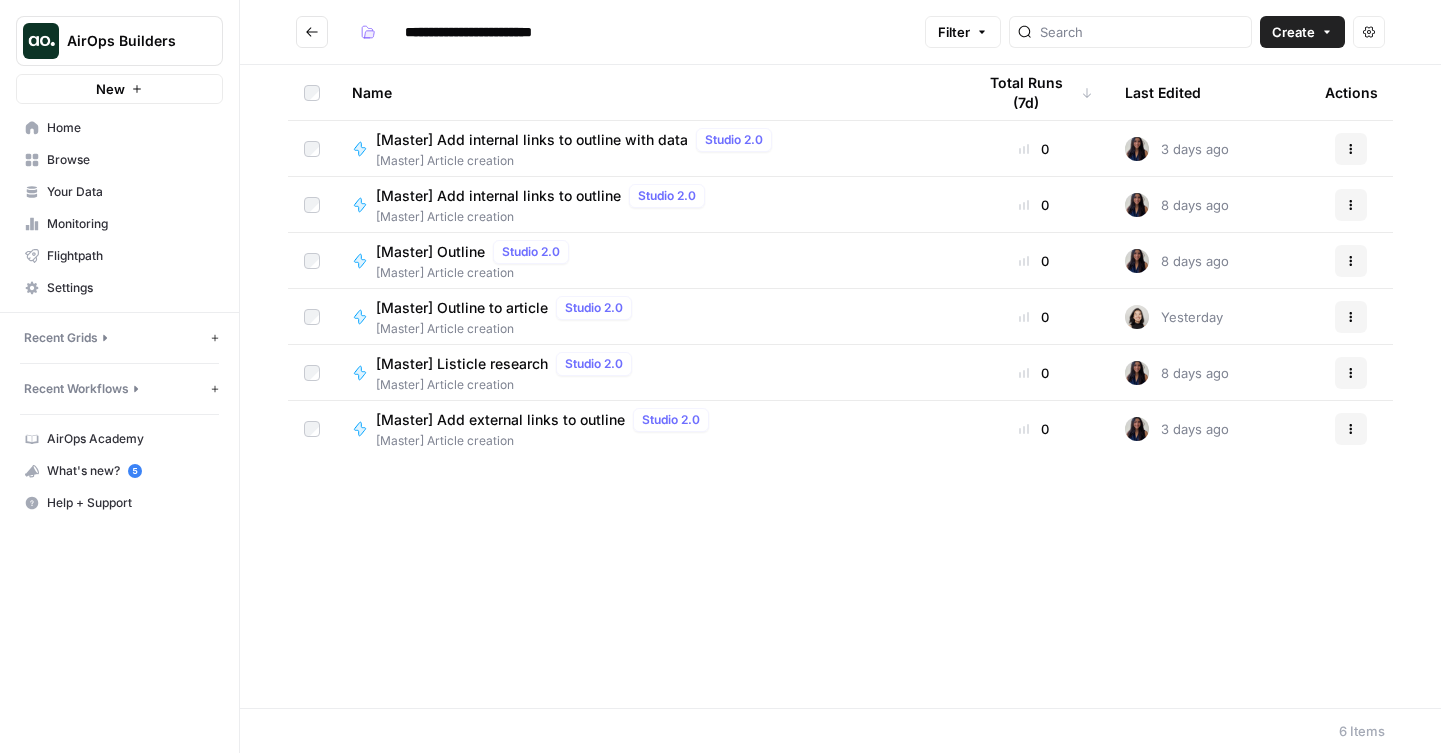 click at bounding box center [312, 32] 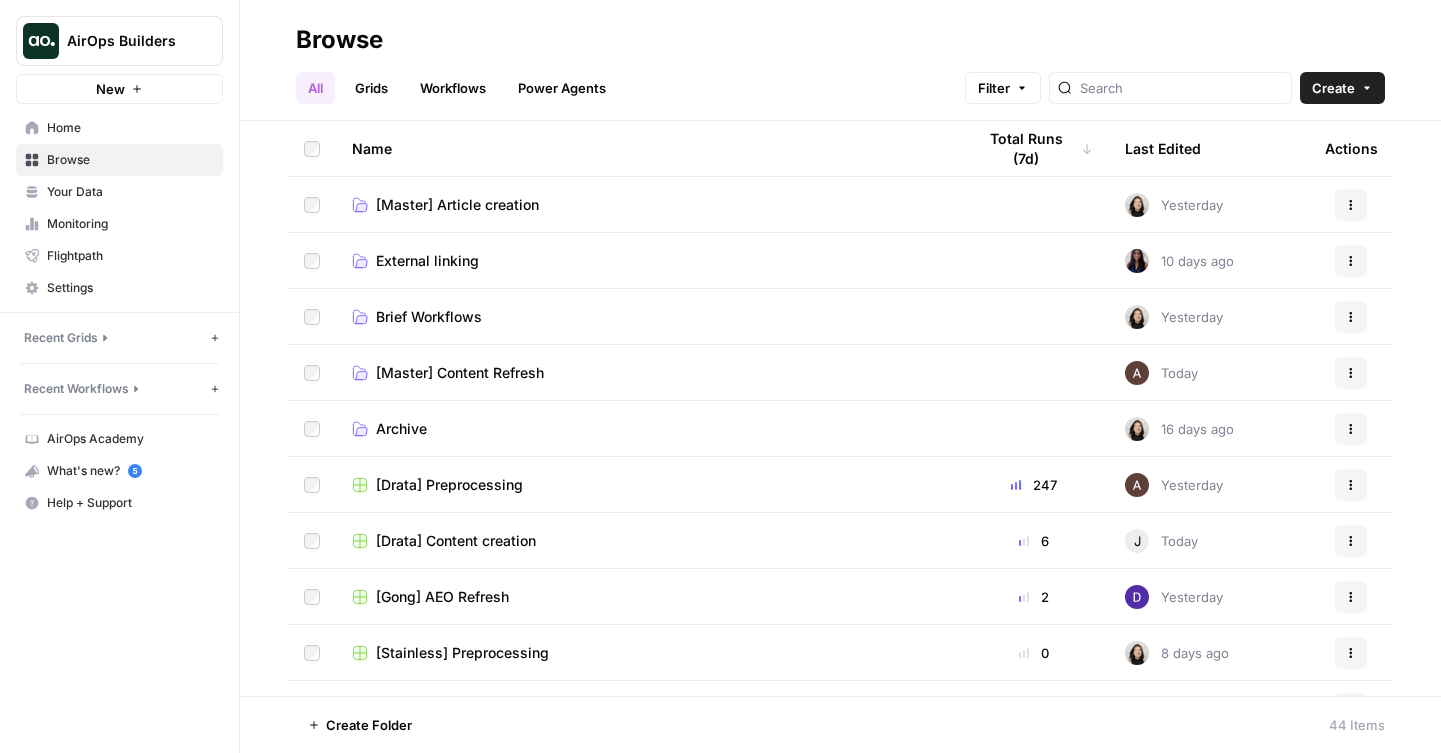 click on "Grids" at bounding box center (371, 88) 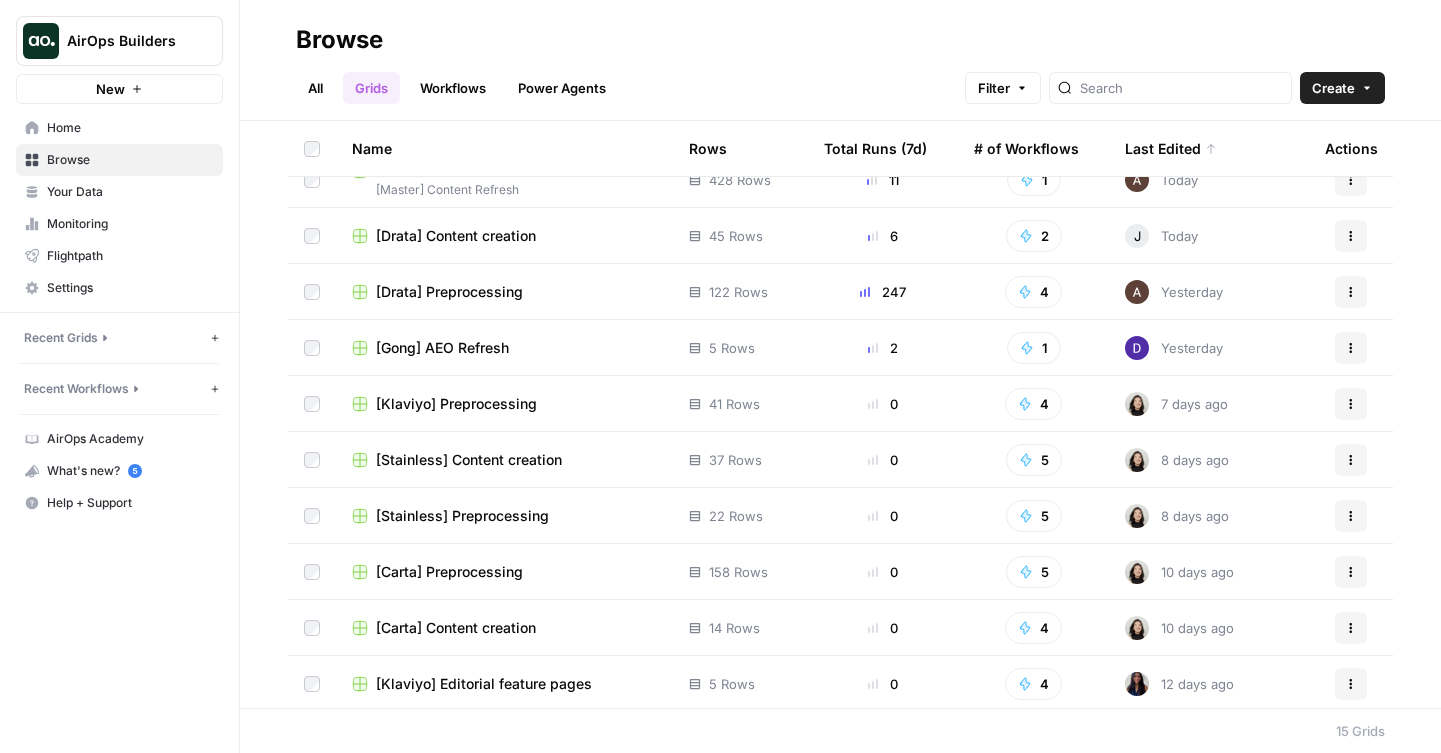 scroll, scrollTop: 0, scrollLeft: 0, axis: both 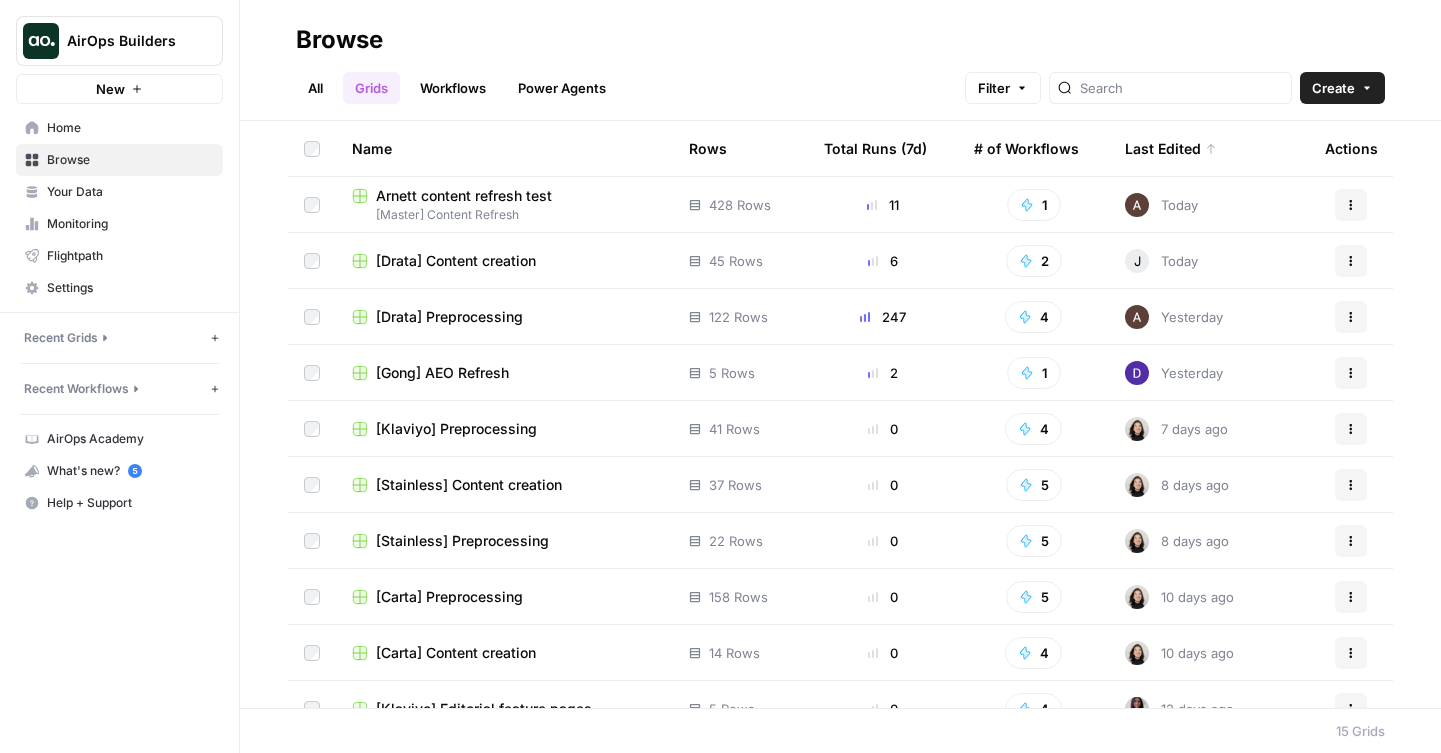 click on "All" at bounding box center [315, 88] 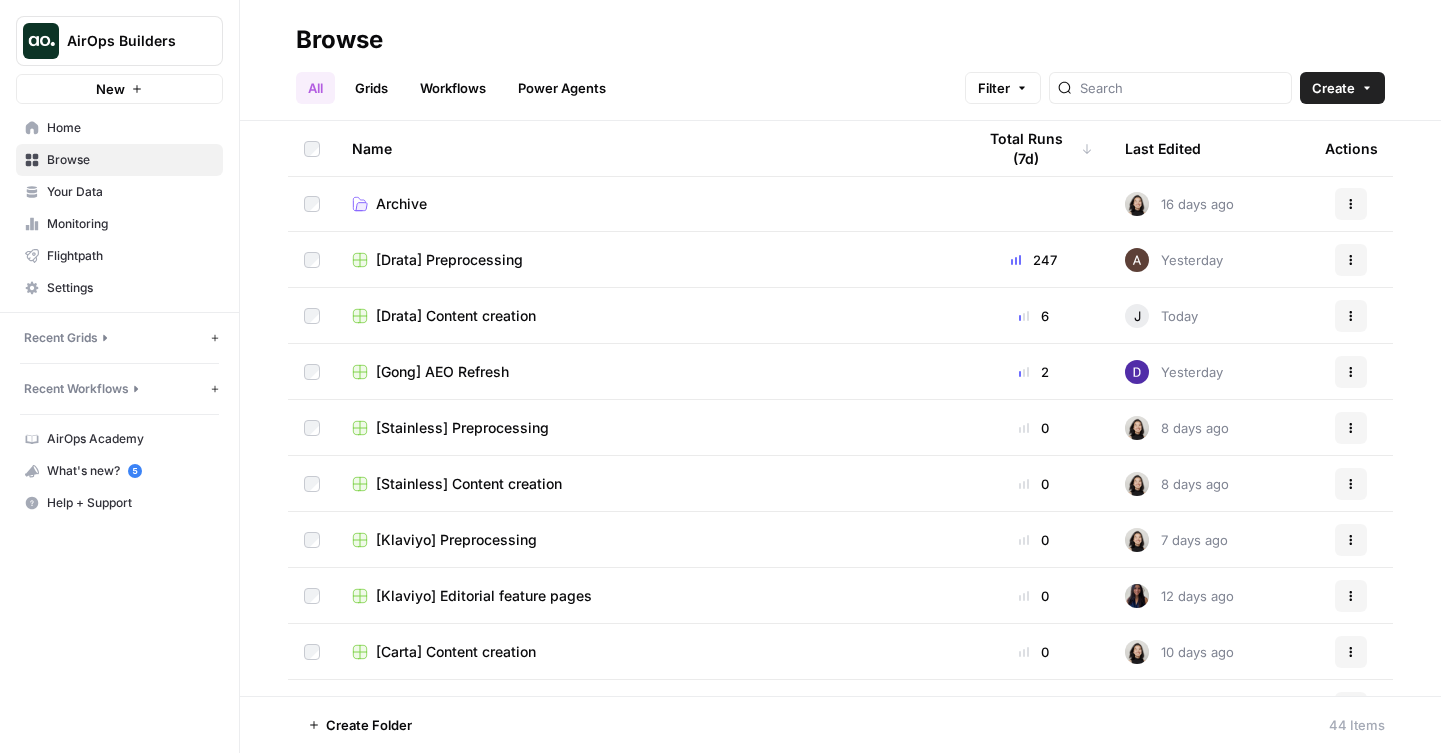 scroll, scrollTop: 359, scrollLeft: 0, axis: vertical 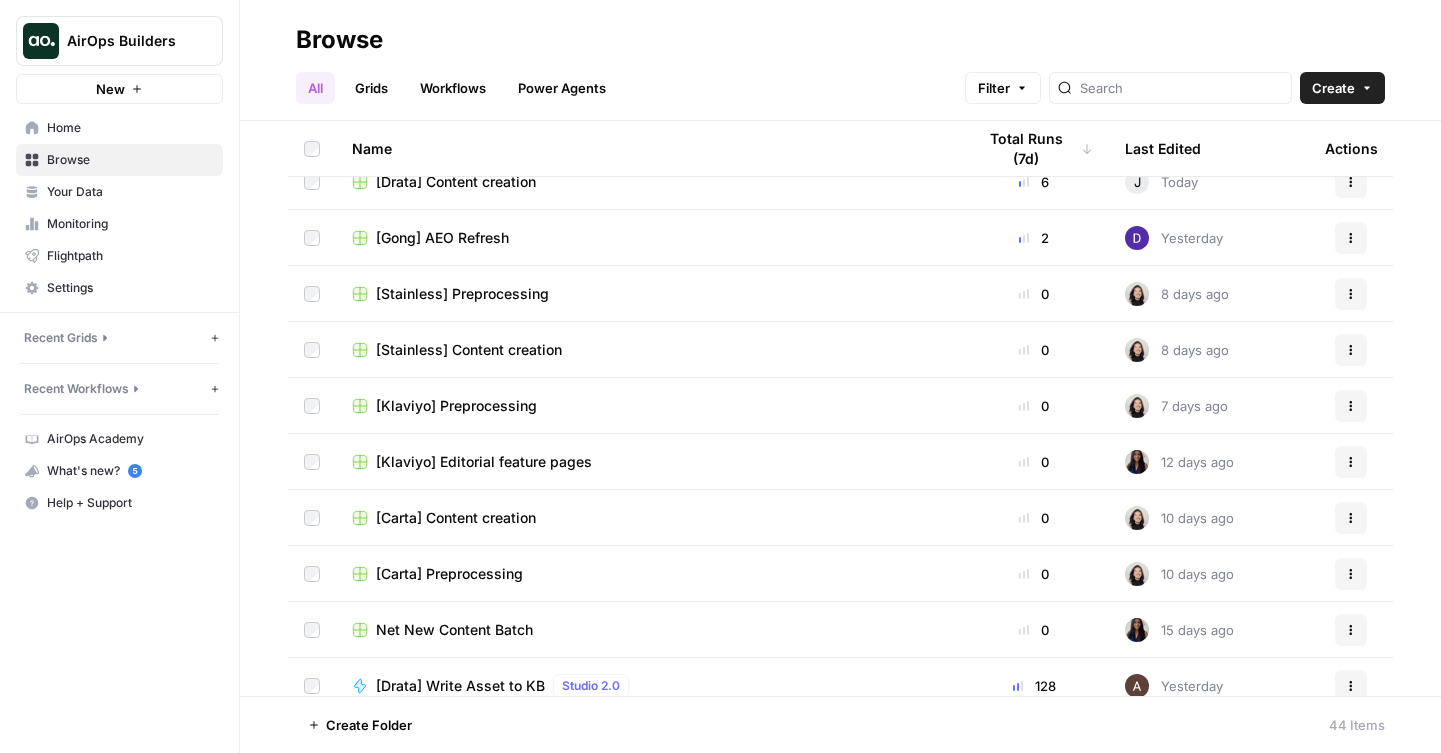 click on "[Carta] Content creation" at bounding box center (456, 518) 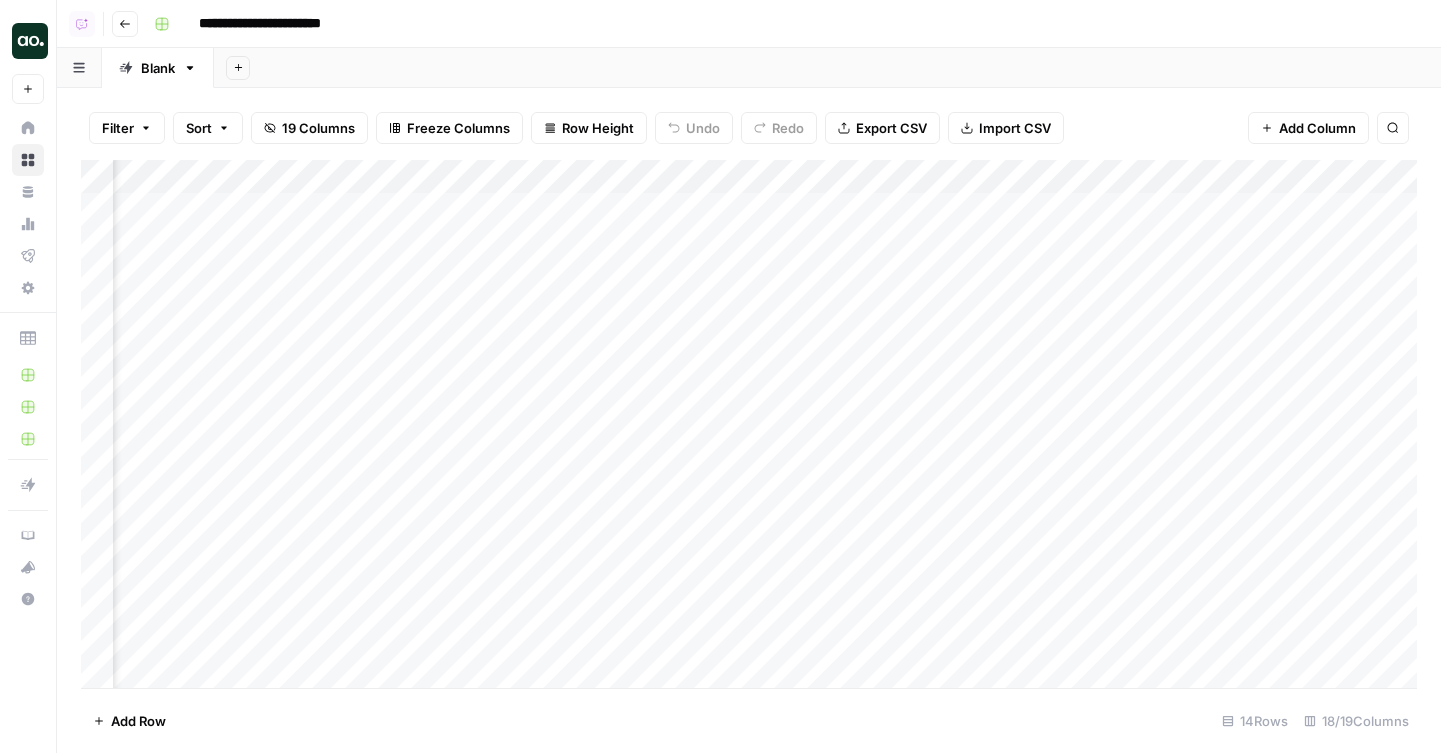 scroll, scrollTop: 0, scrollLeft: 796, axis: horizontal 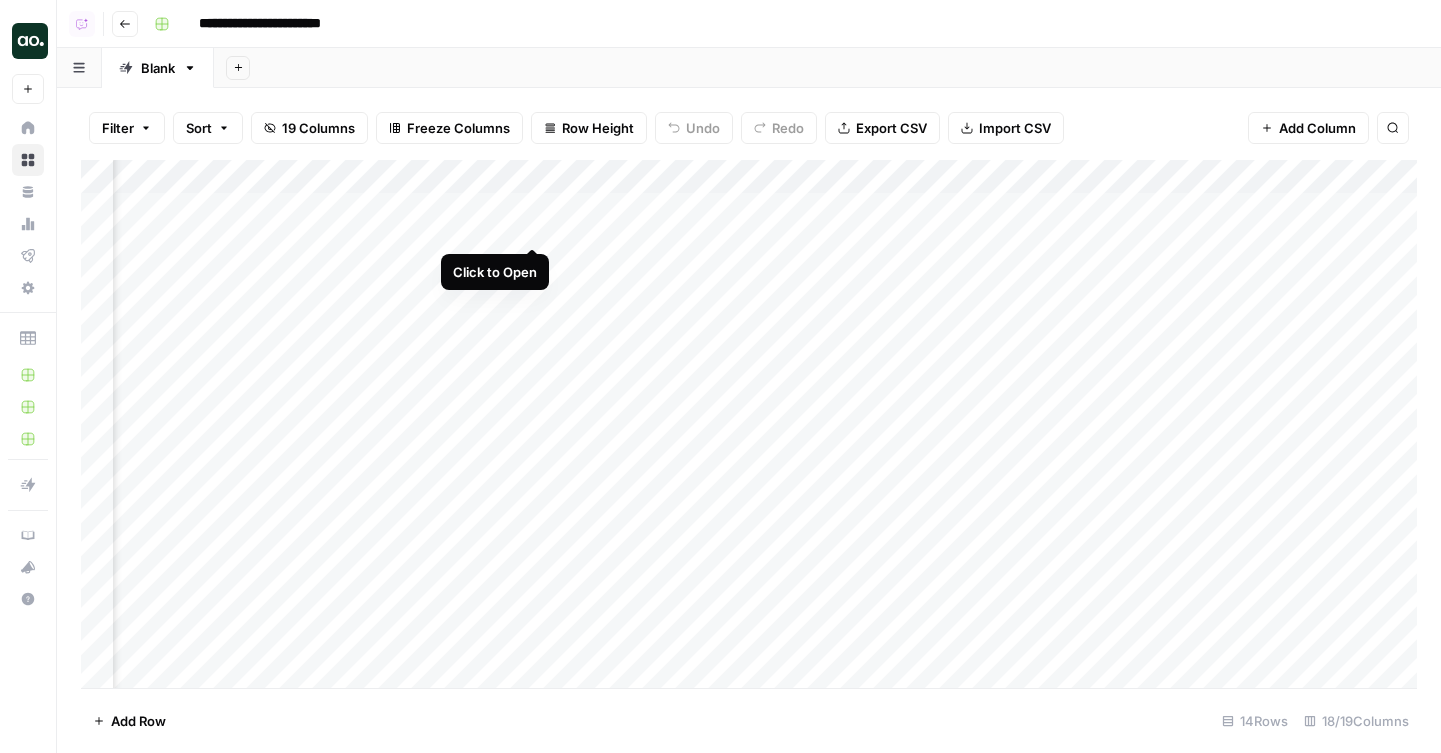 click on "Add Column" at bounding box center [749, 424] 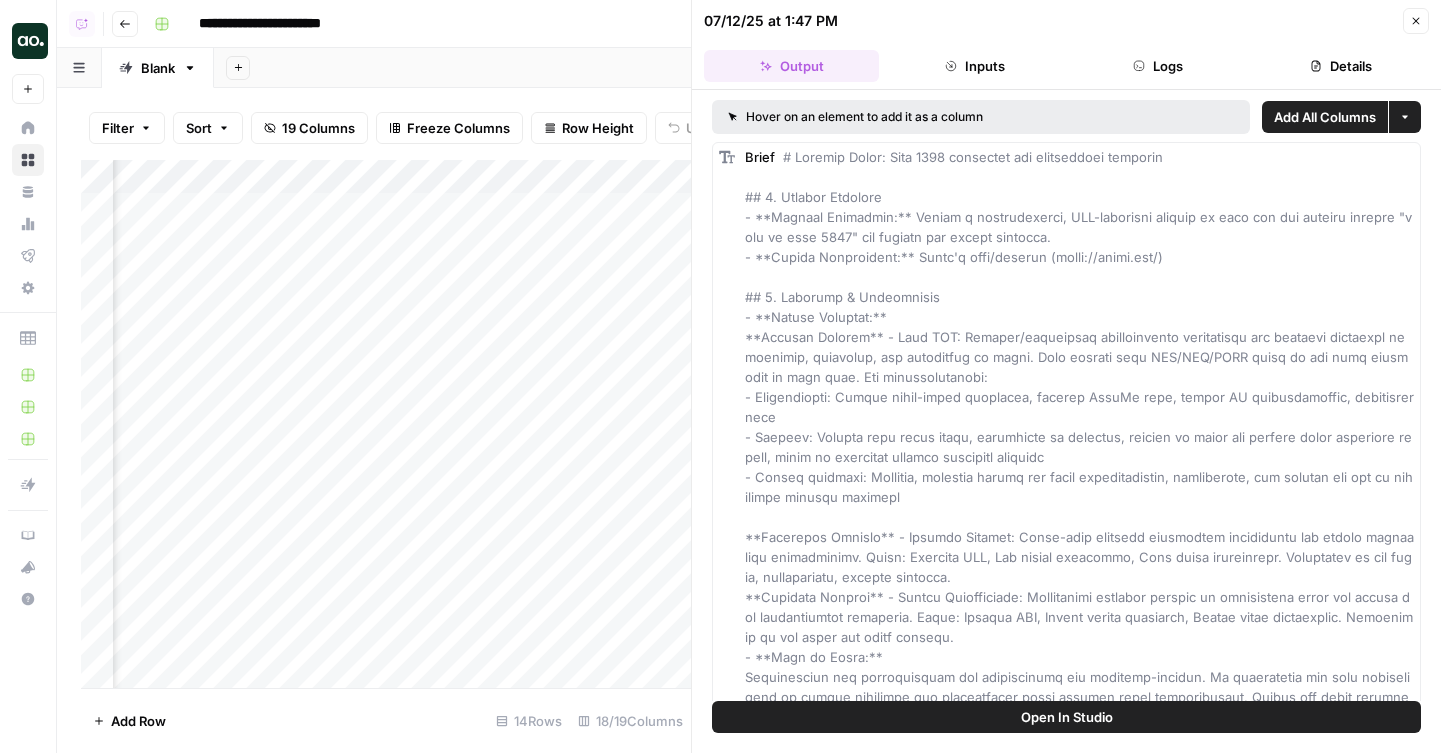 click on "Logs" at bounding box center (1158, 66) 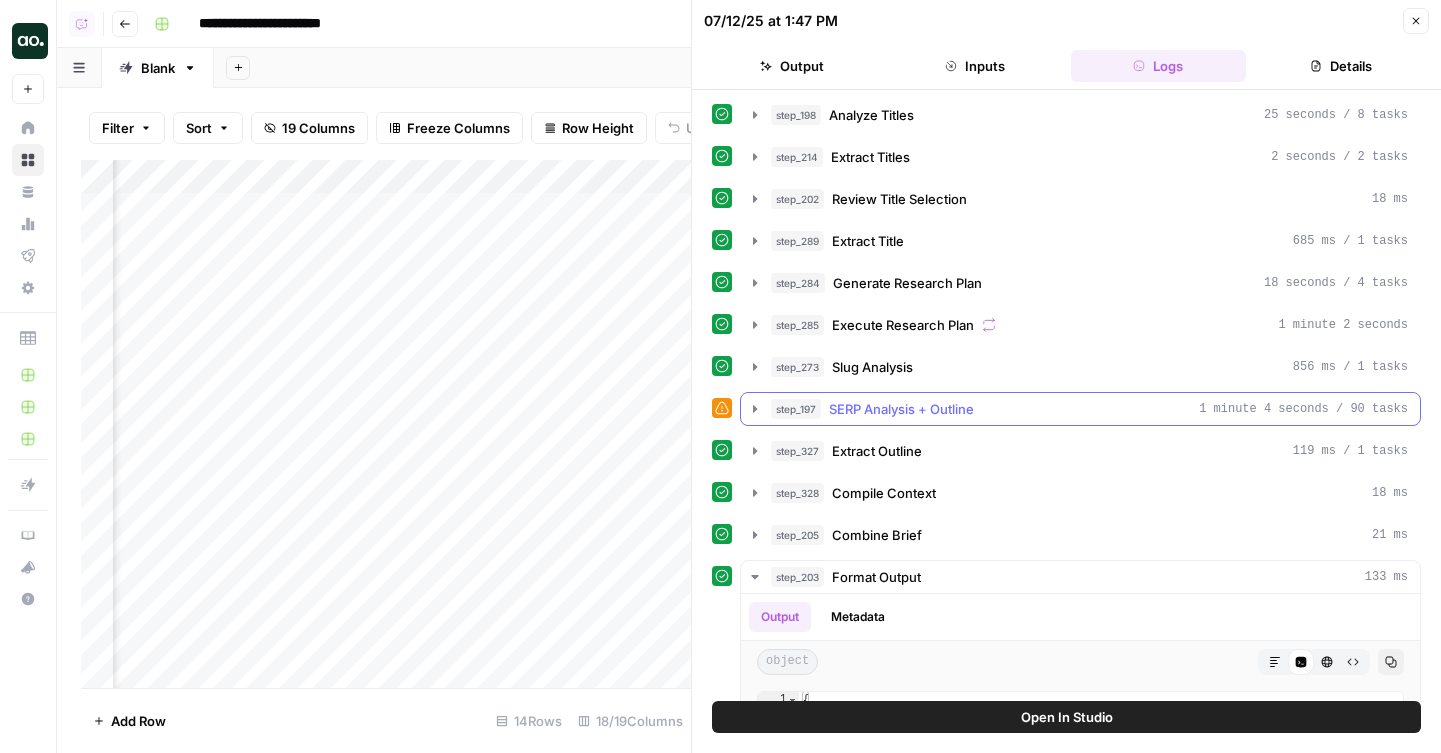 click on "SERP Analysis + Outline" at bounding box center [901, 409] 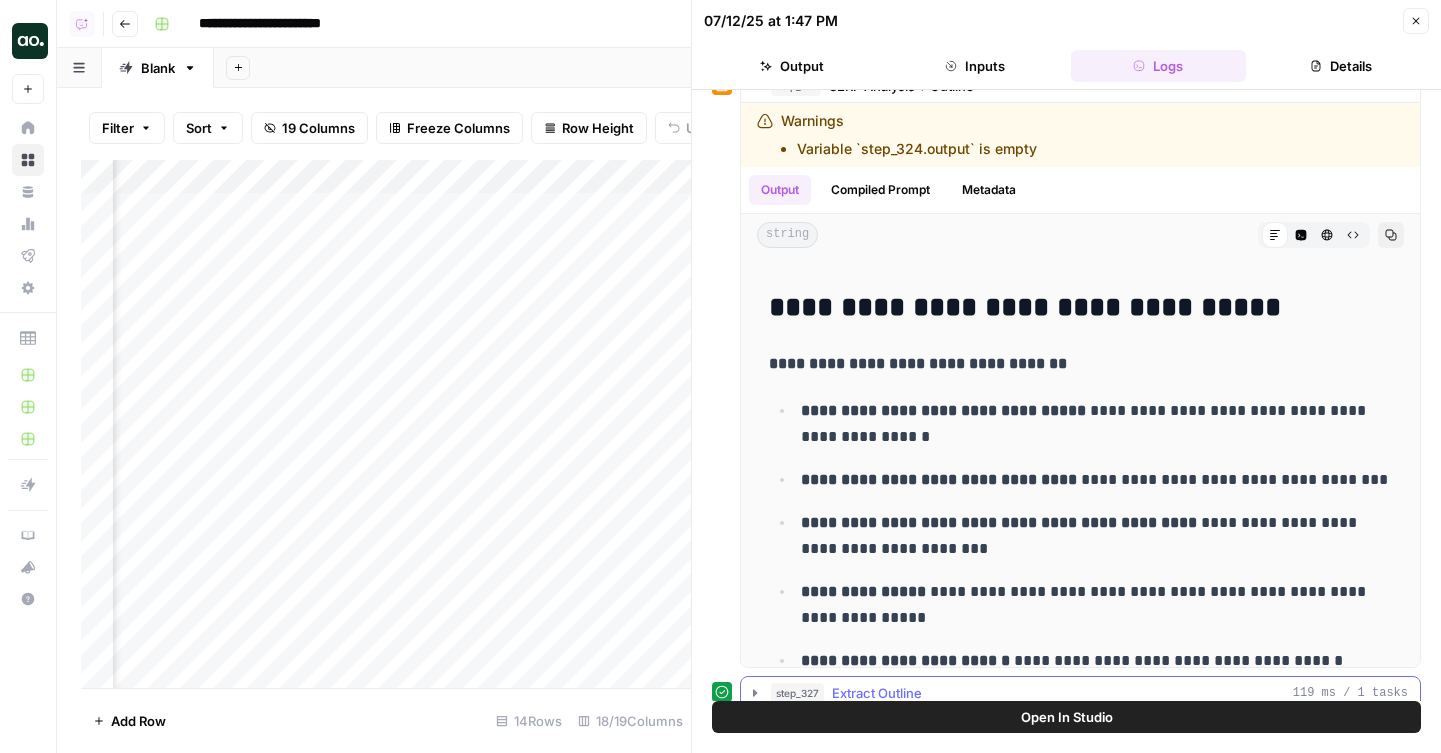 scroll, scrollTop: 404, scrollLeft: 0, axis: vertical 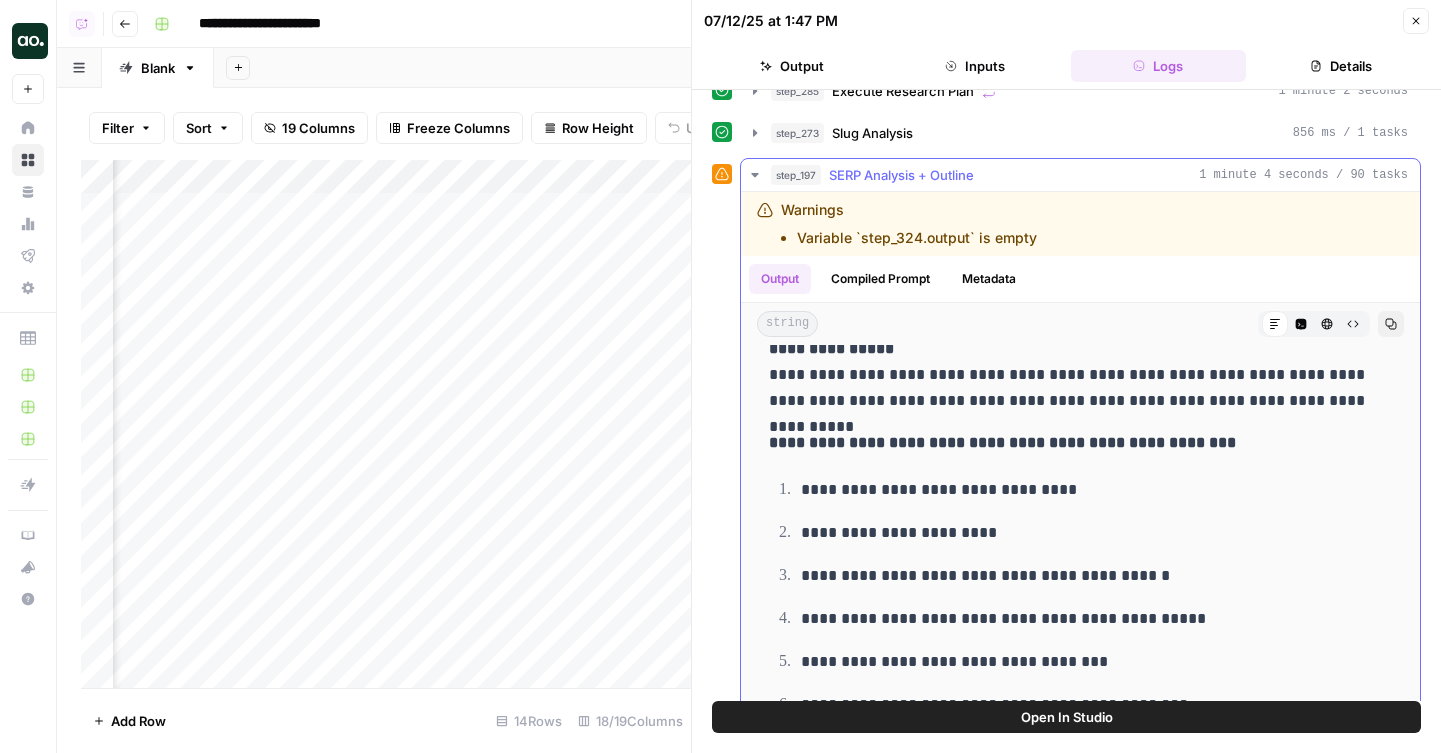 click on "Compiled Prompt" at bounding box center (880, 279) 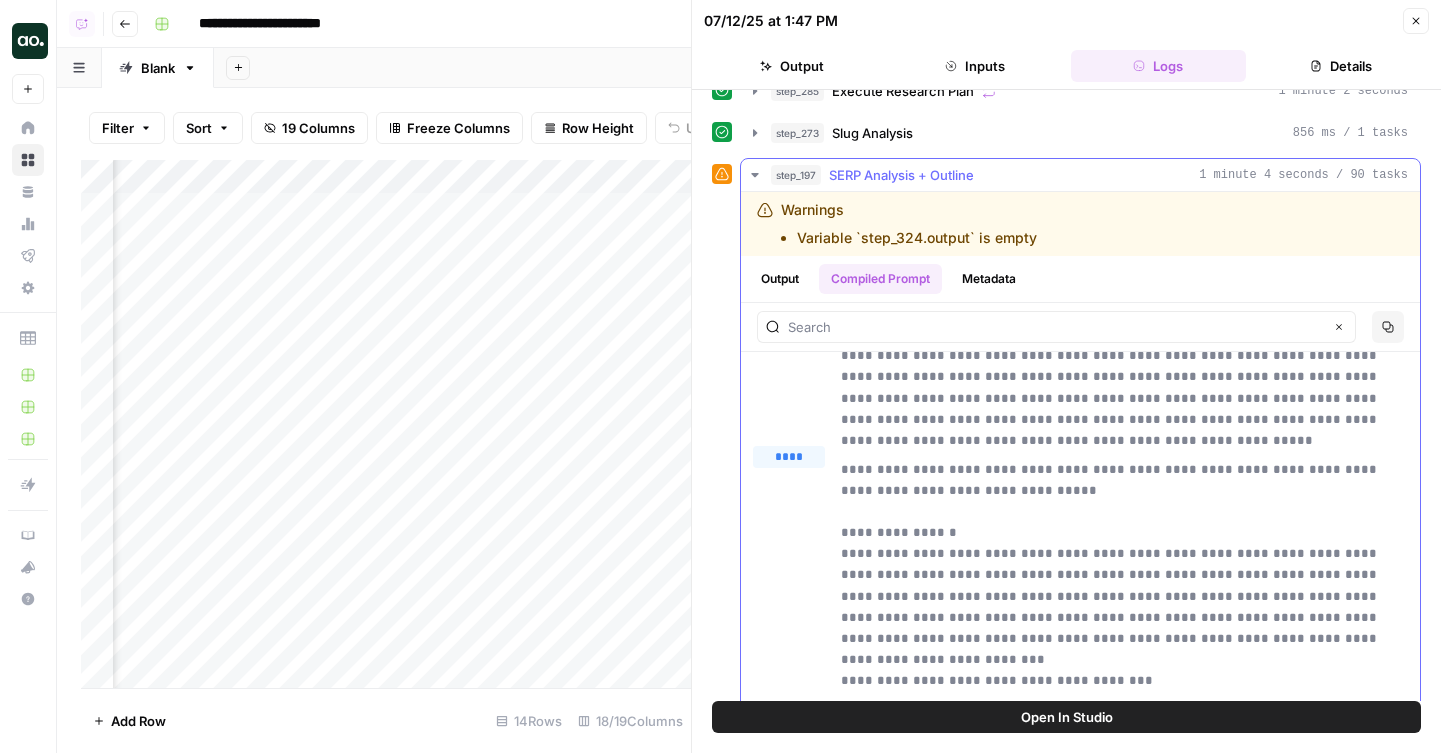 scroll, scrollTop: 0, scrollLeft: 0, axis: both 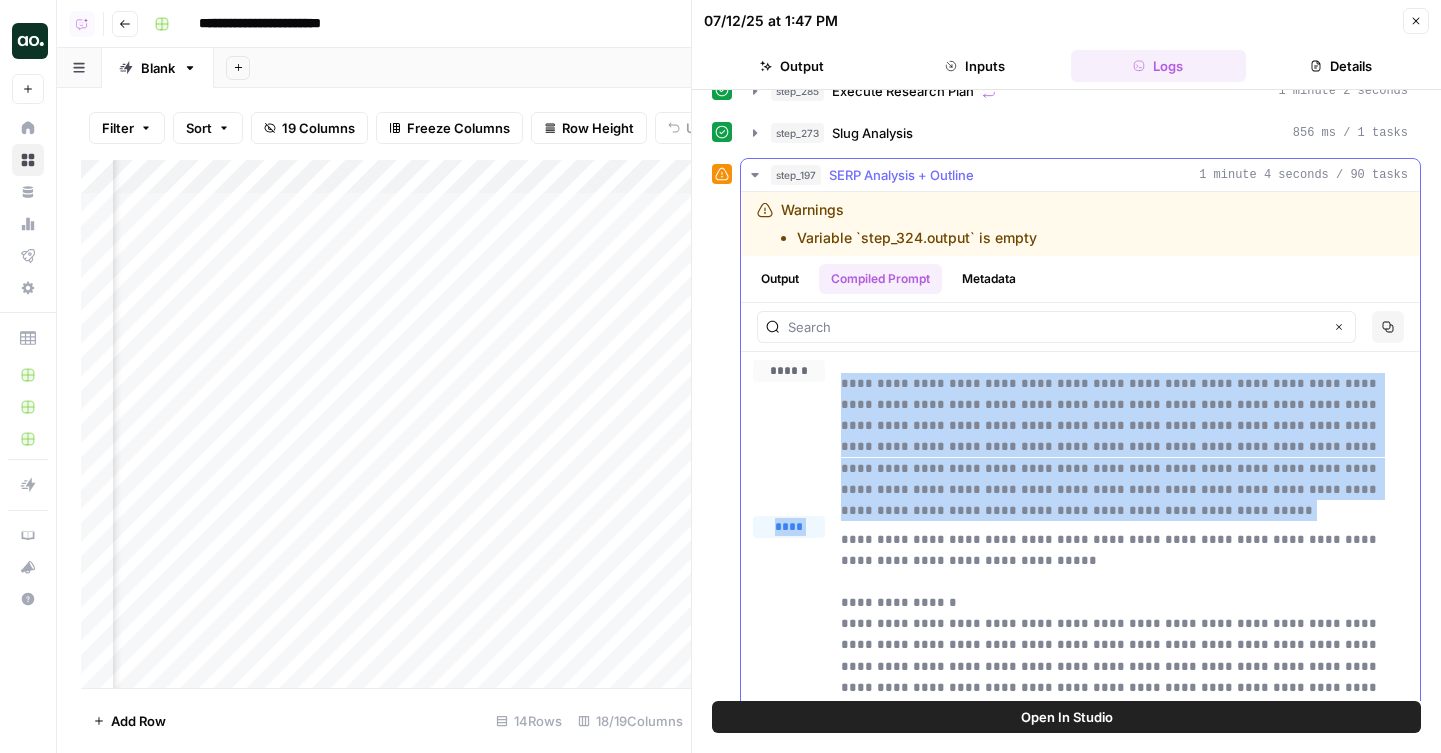 drag, startPoint x: 1292, startPoint y: 500, endPoint x: 836, endPoint y: 377, distance: 472.29758 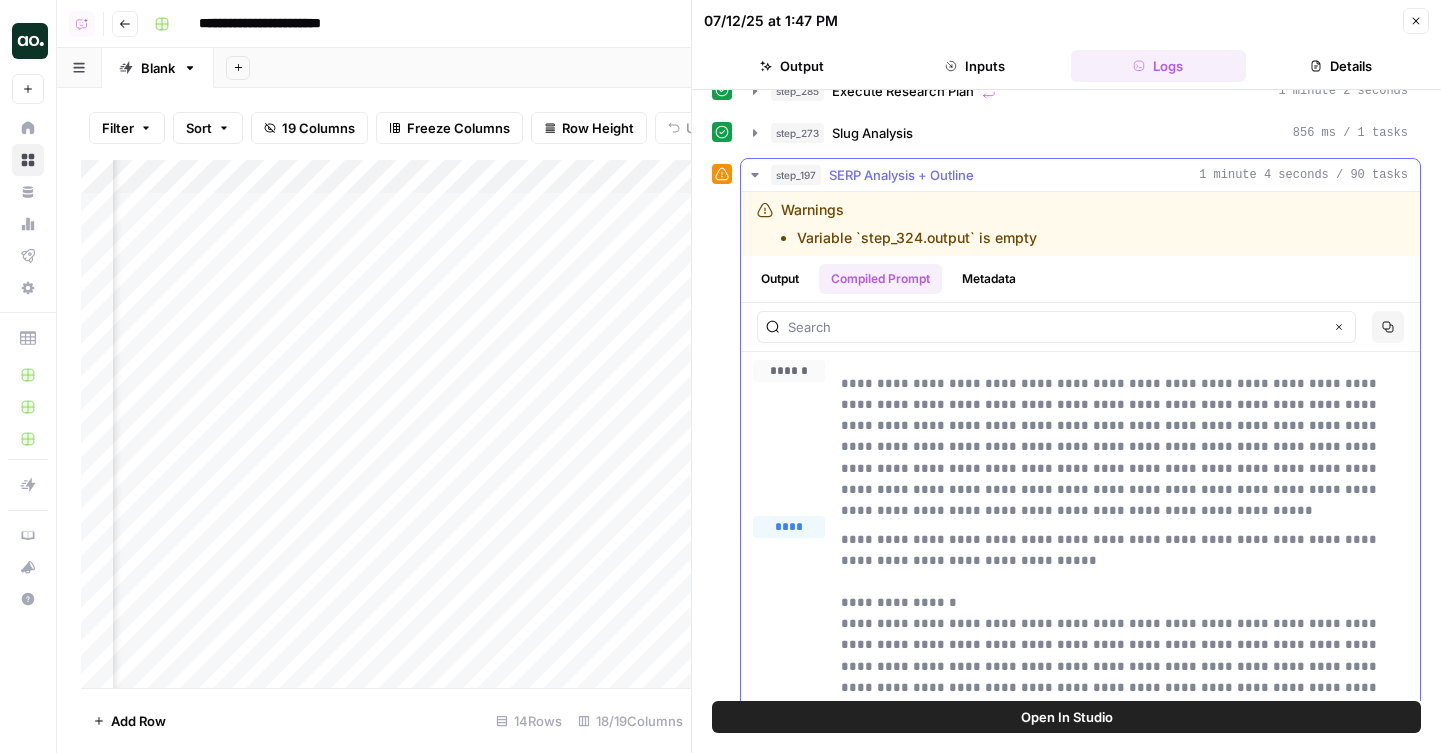 click on "**********" at bounding box center [1124, 45345] 